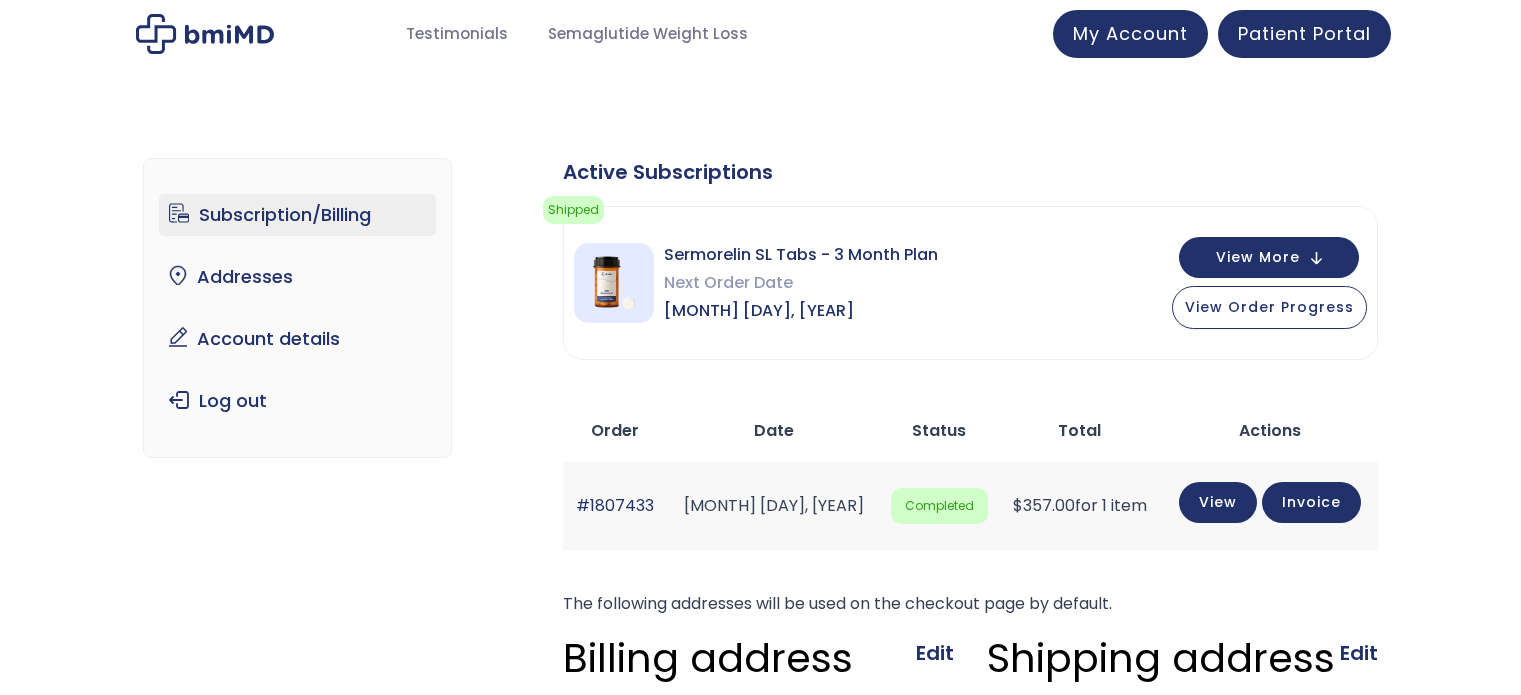 scroll, scrollTop: 0, scrollLeft: 0, axis: both 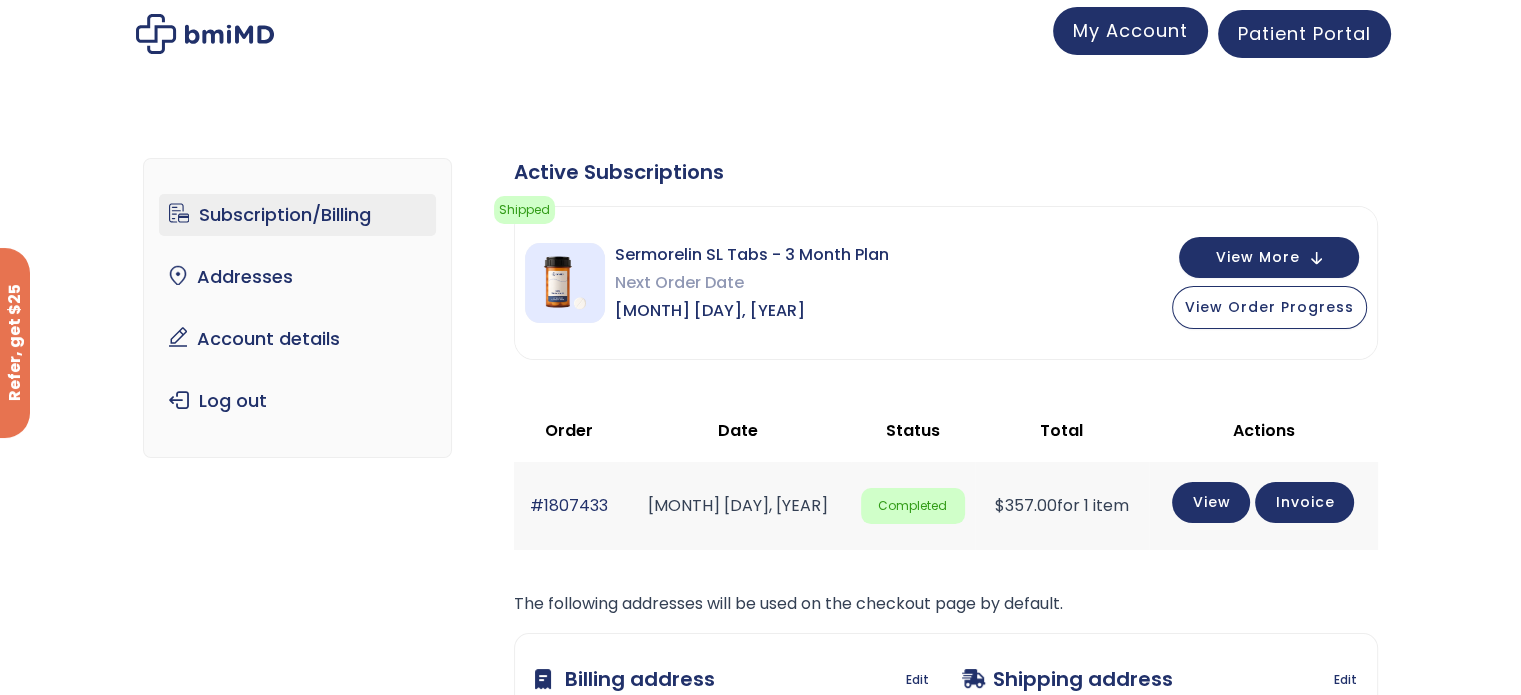 click on "My Account" at bounding box center [1130, 31] 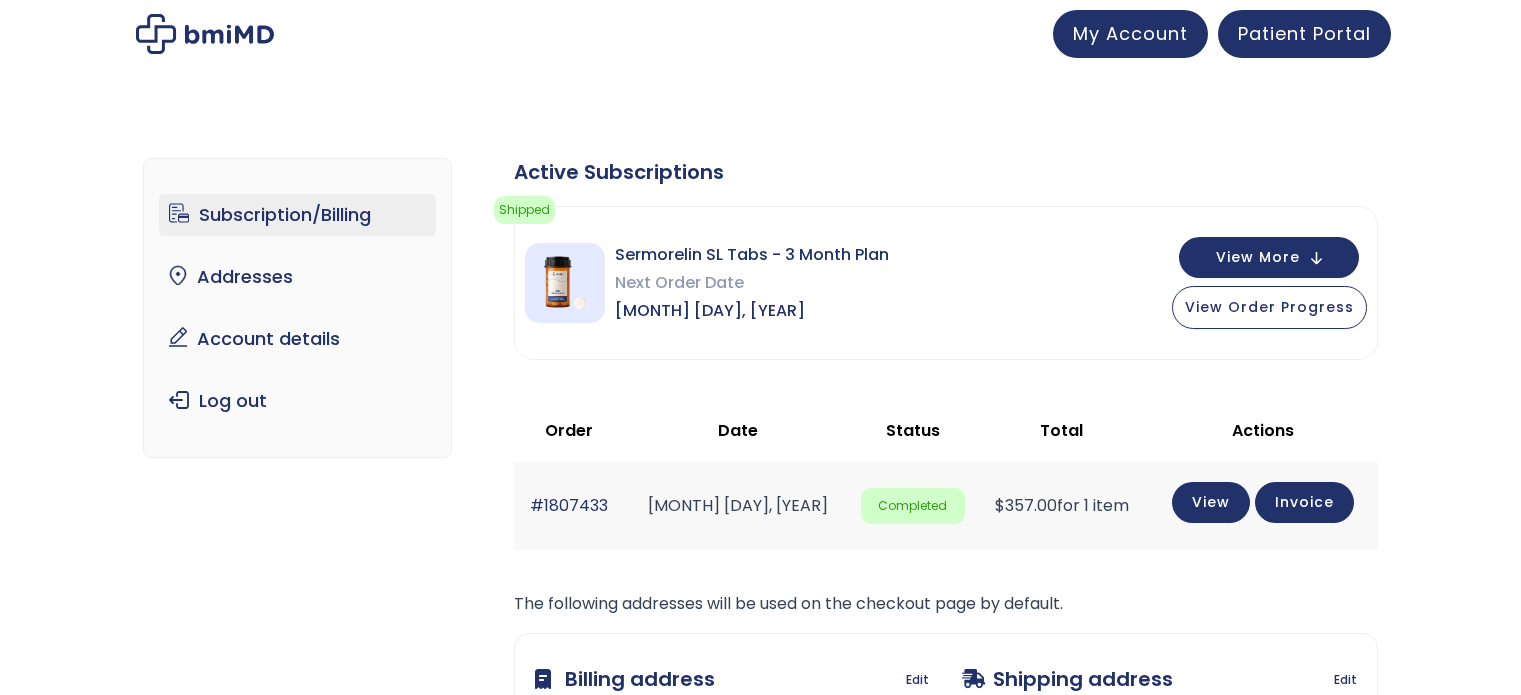 scroll, scrollTop: 0, scrollLeft: 0, axis: both 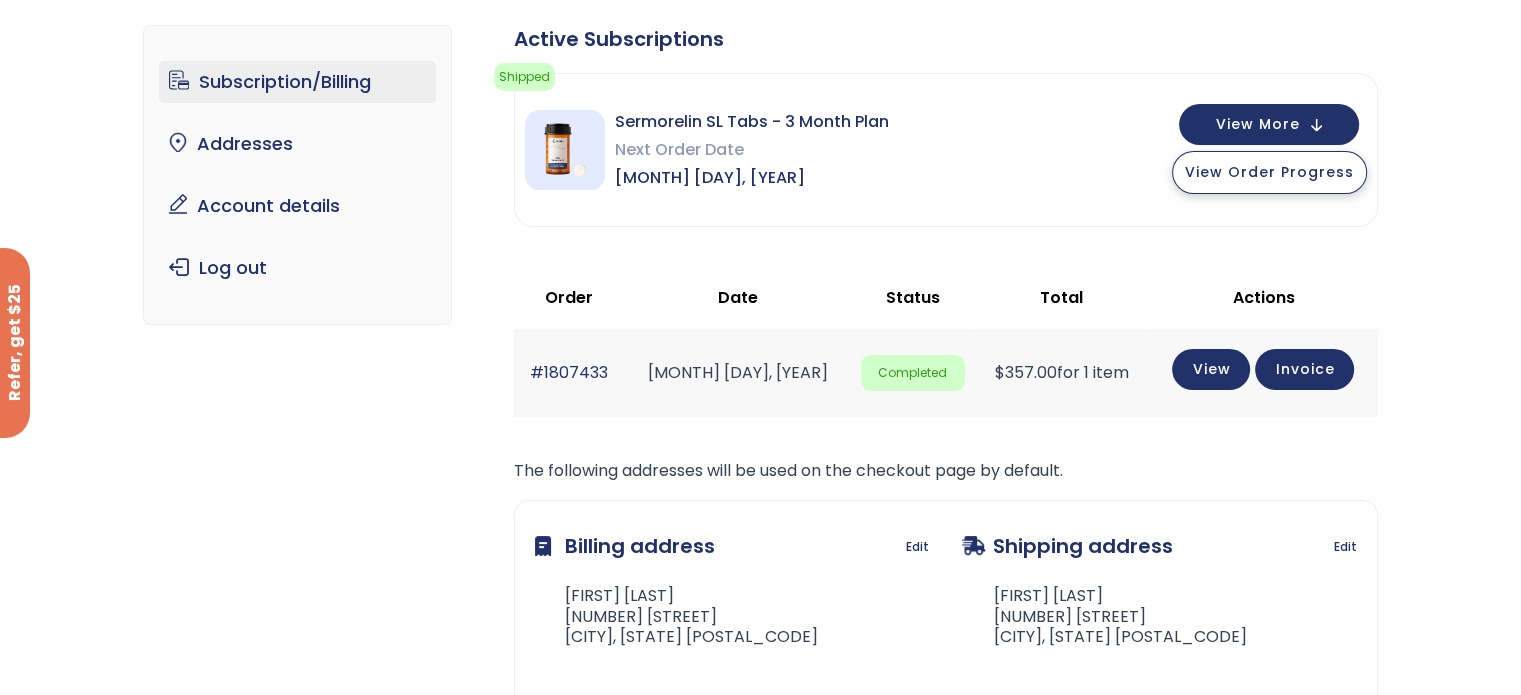 click on "View Order Progress" at bounding box center [1269, 172] 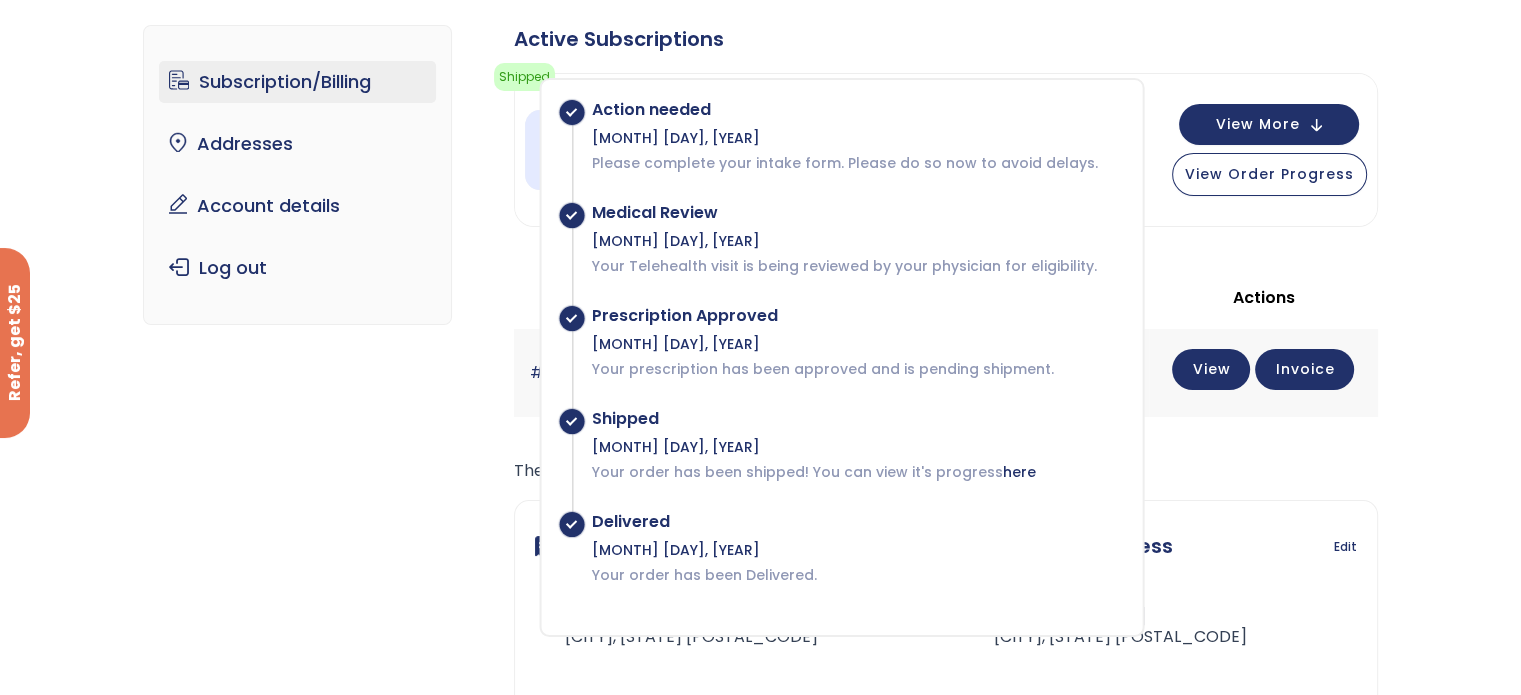 drag, startPoint x: 1470, startPoint y: 255, endPoint x: 1404, endPoint y: 183, distance: 97.67292 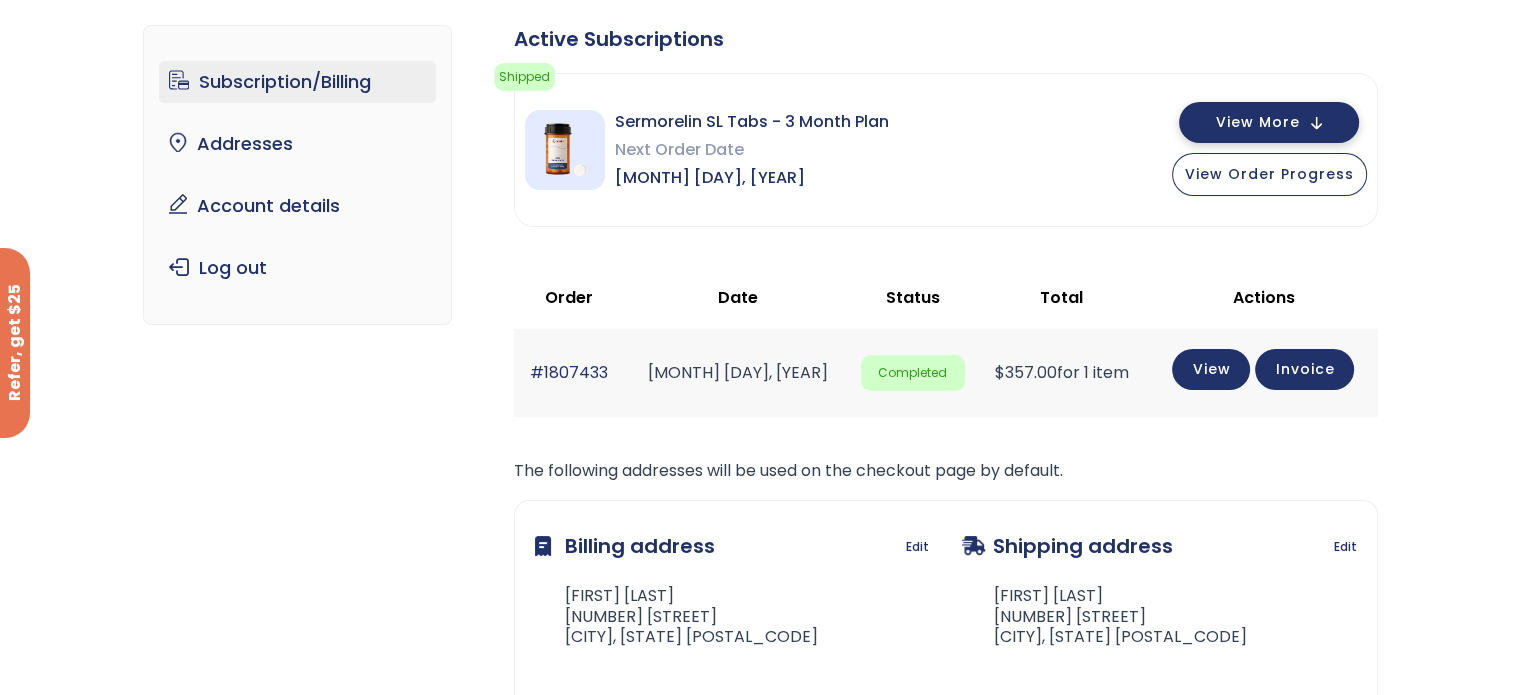 click on "View More" at bounding box center [1269, 122] 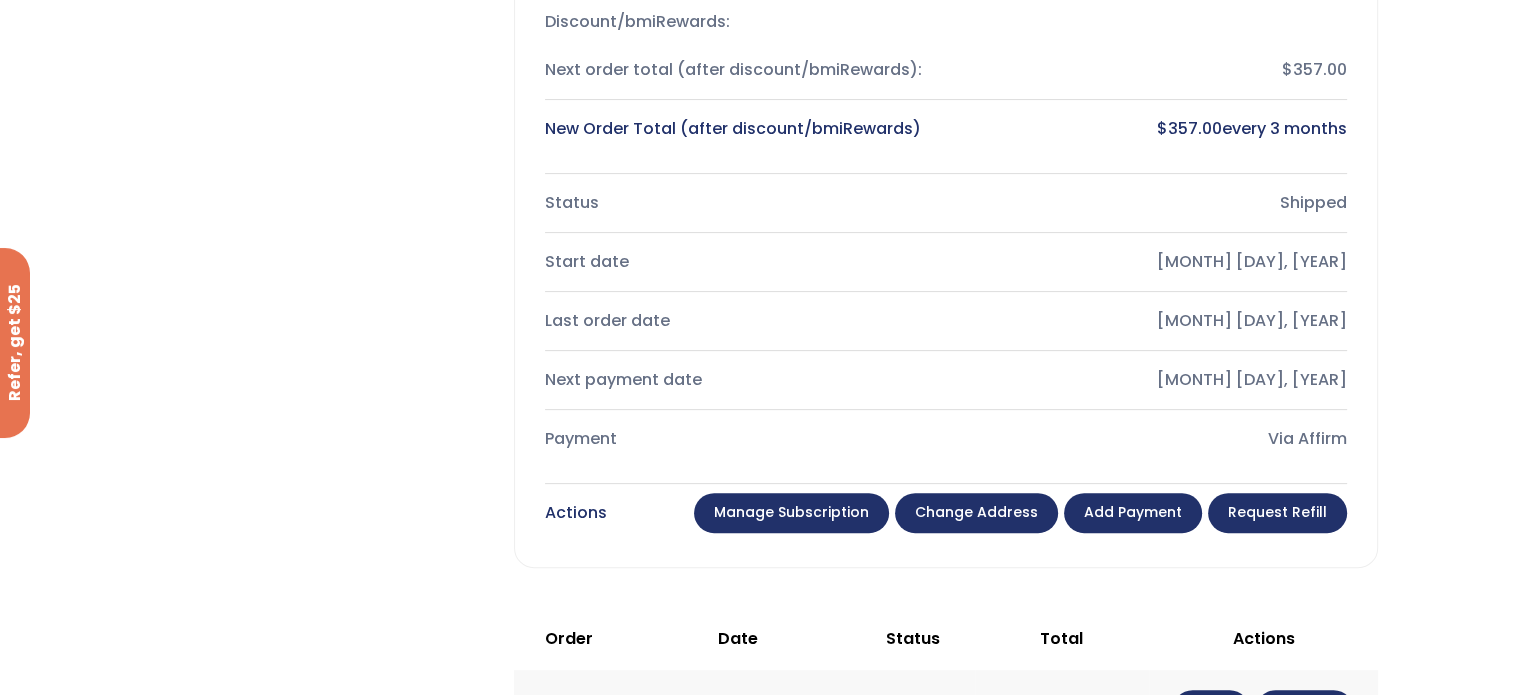 scroll, scrollTop: 533, scrollLeft: 0, axis: vertical 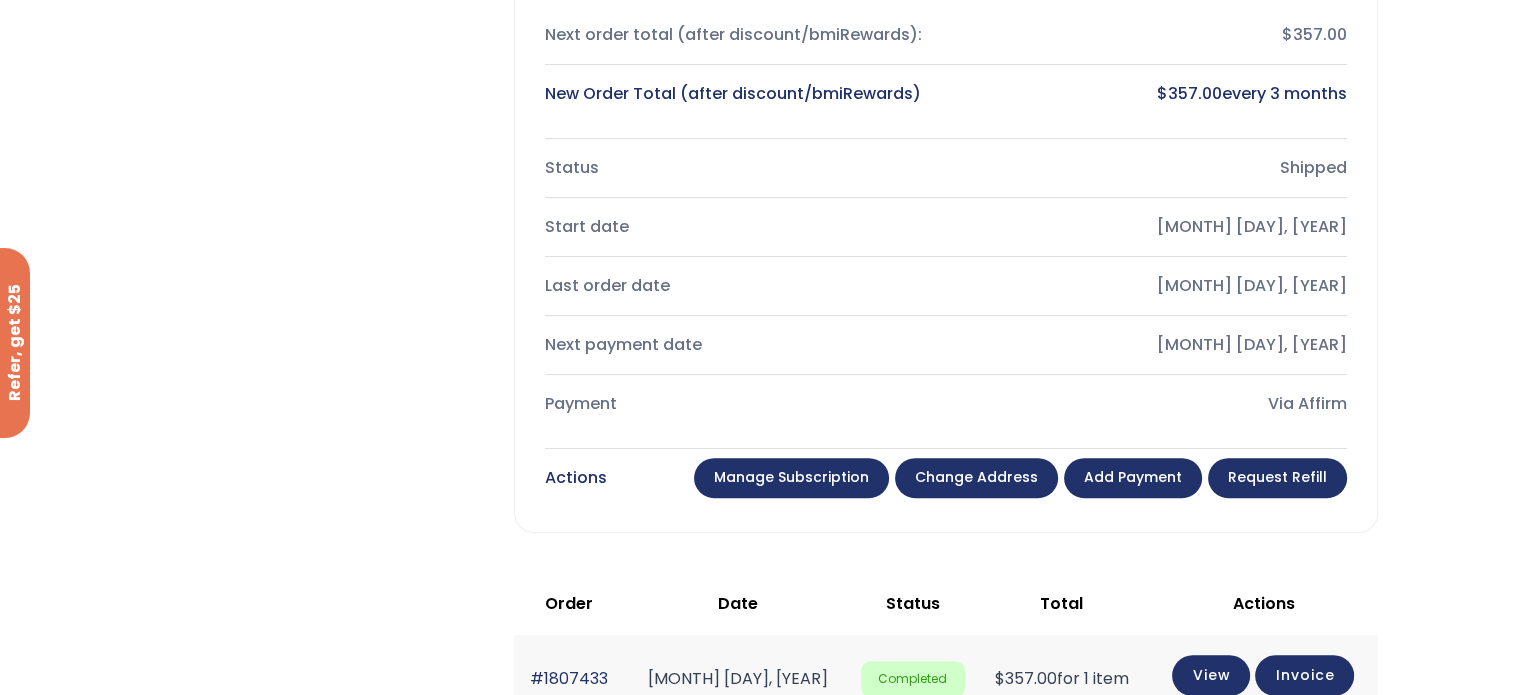 click on "Manage Subscription" at bounding box center (791, 478) 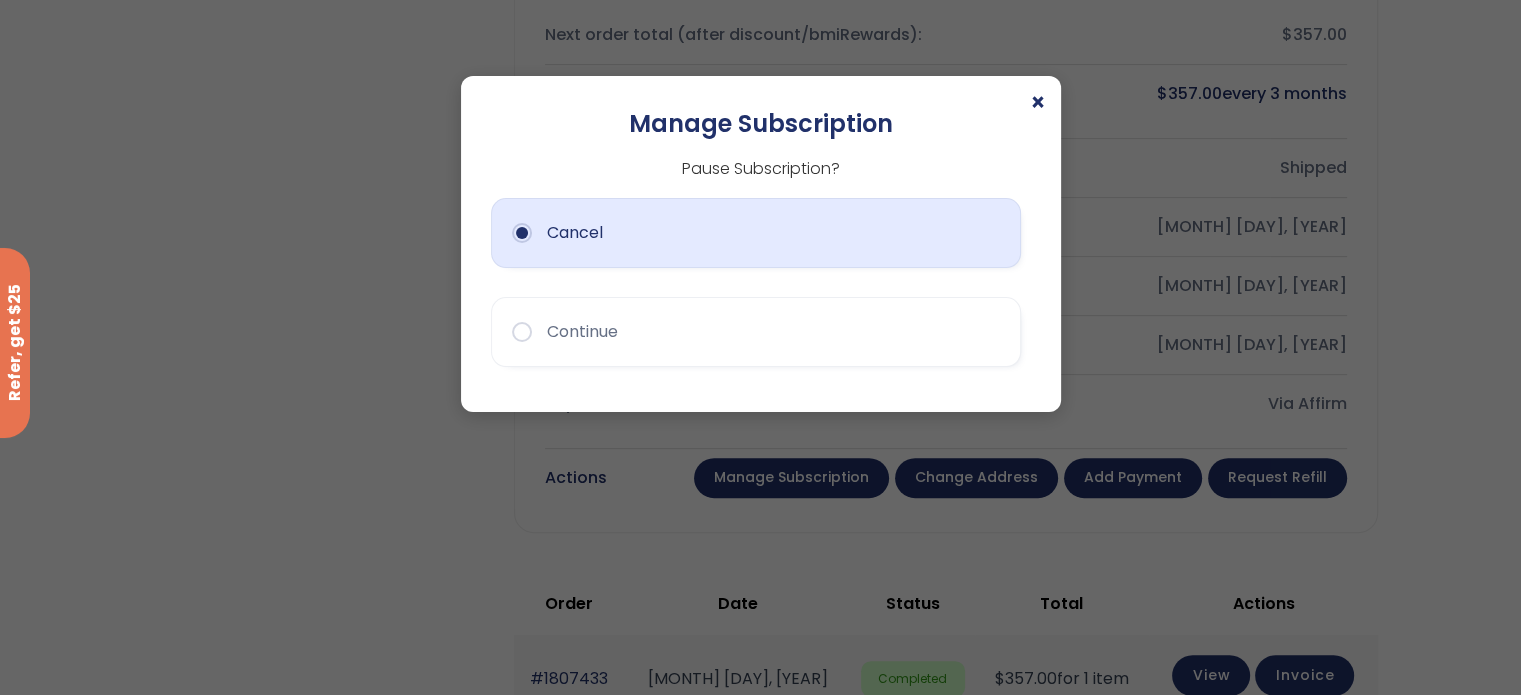 click on "Cancel" 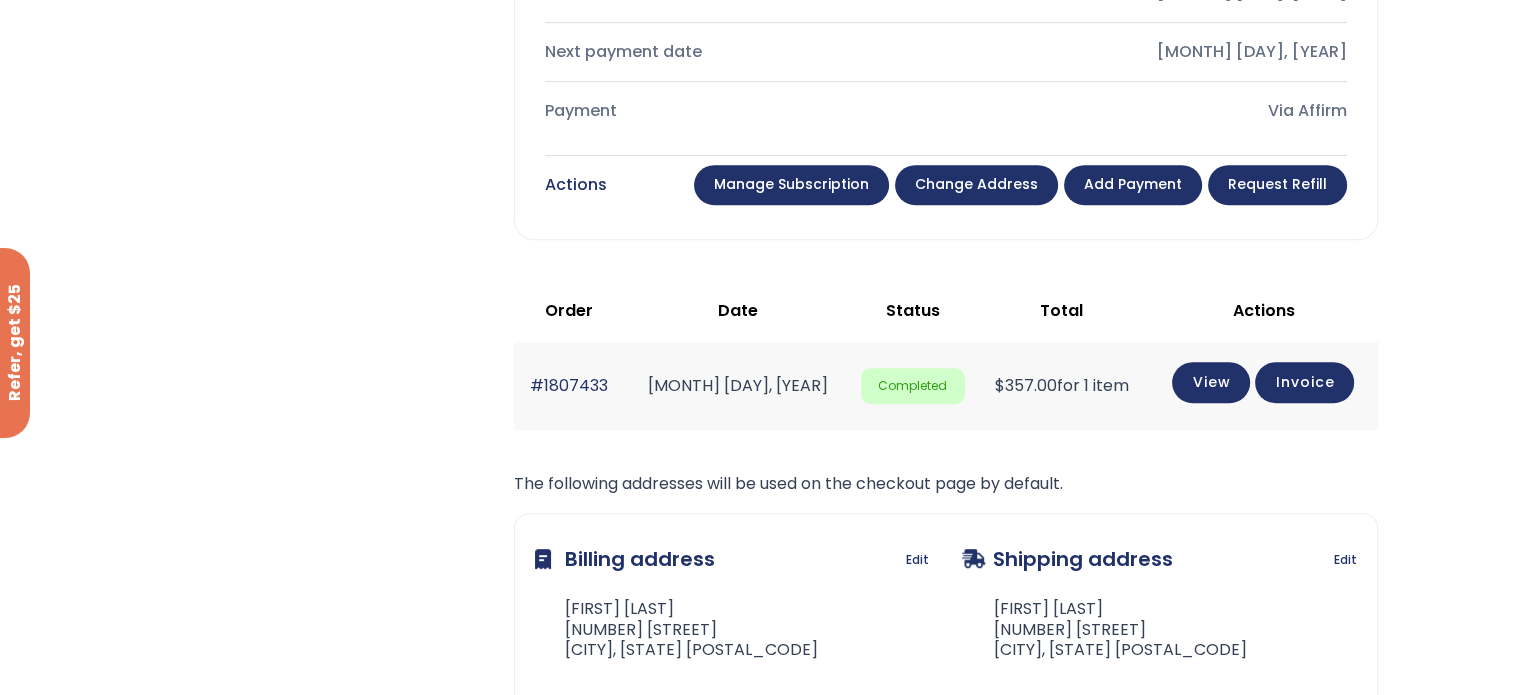 scroll, scrollTop: 666, scrollLeft: 0, axis: vertical 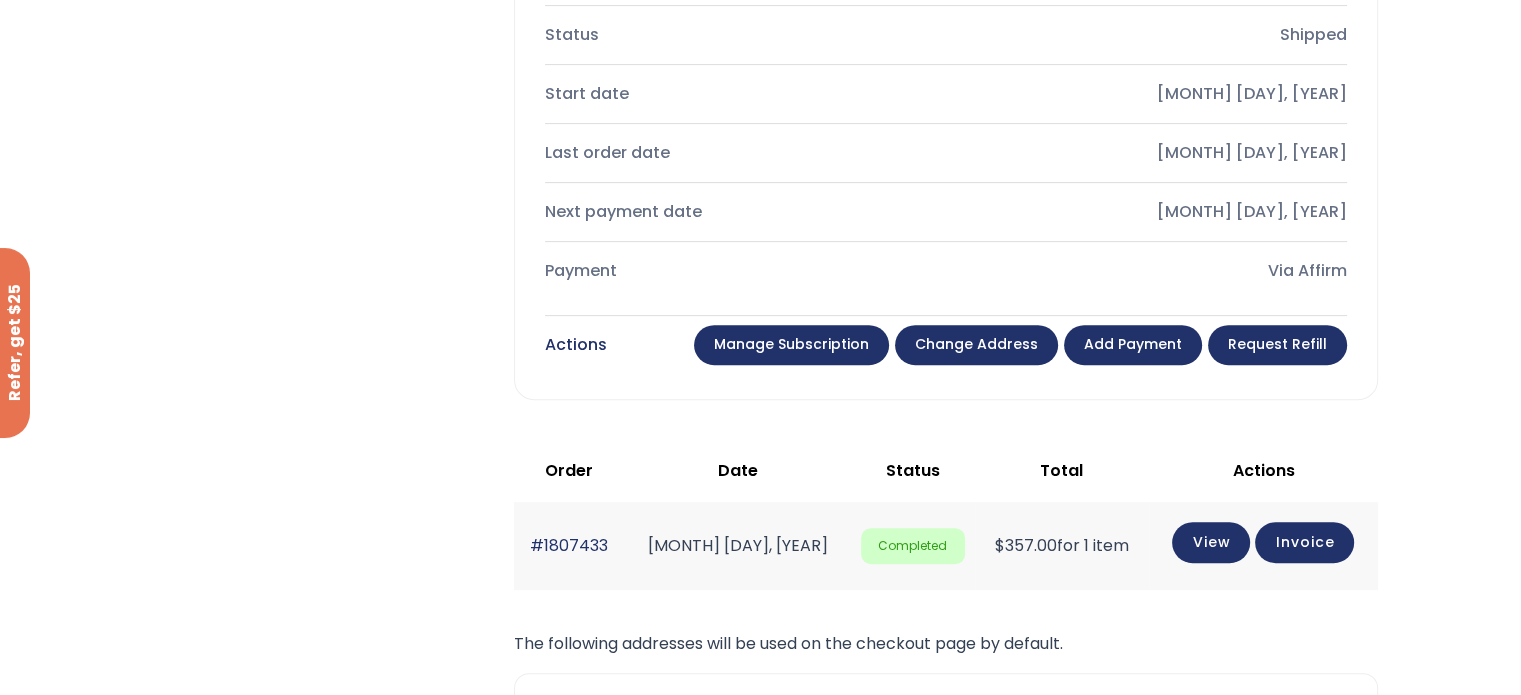 click on "Manage Subscription" at bounding box center (791, 345) 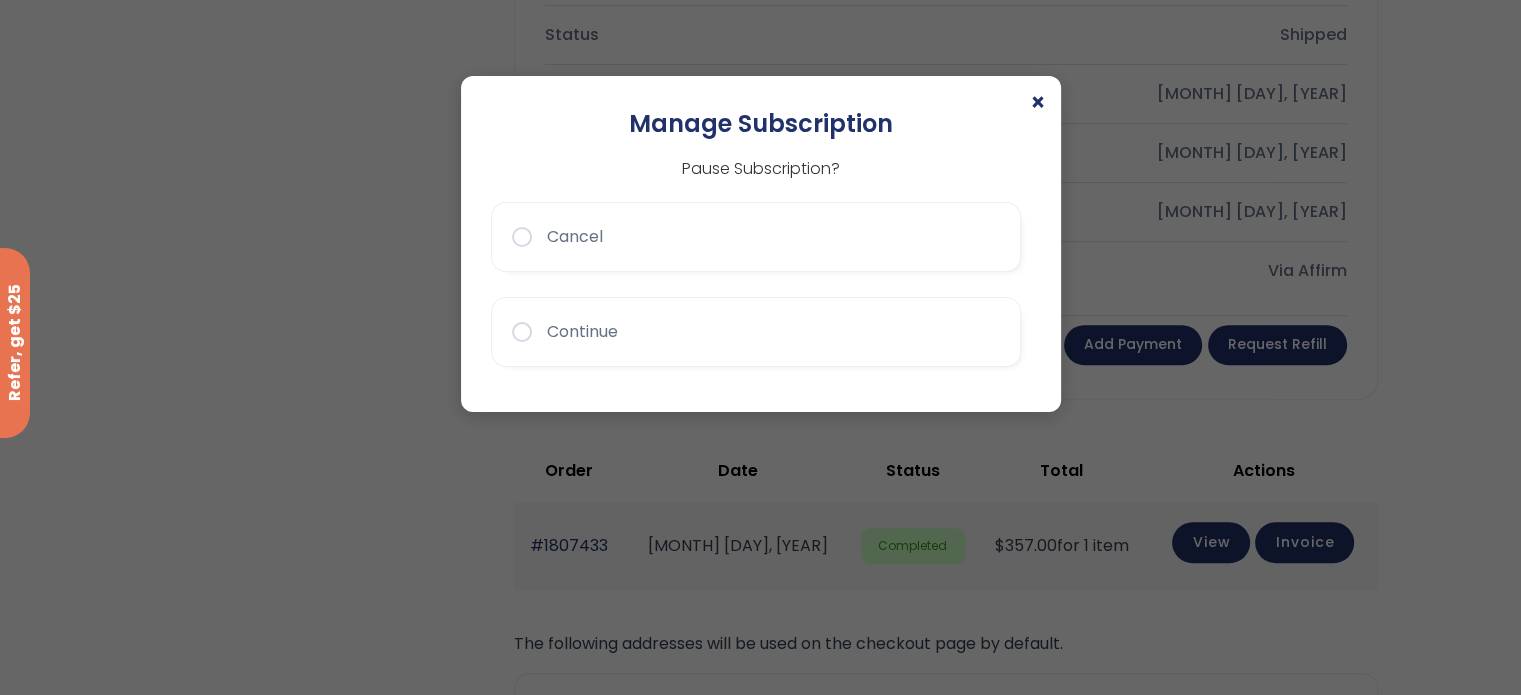 click on "Cancel" 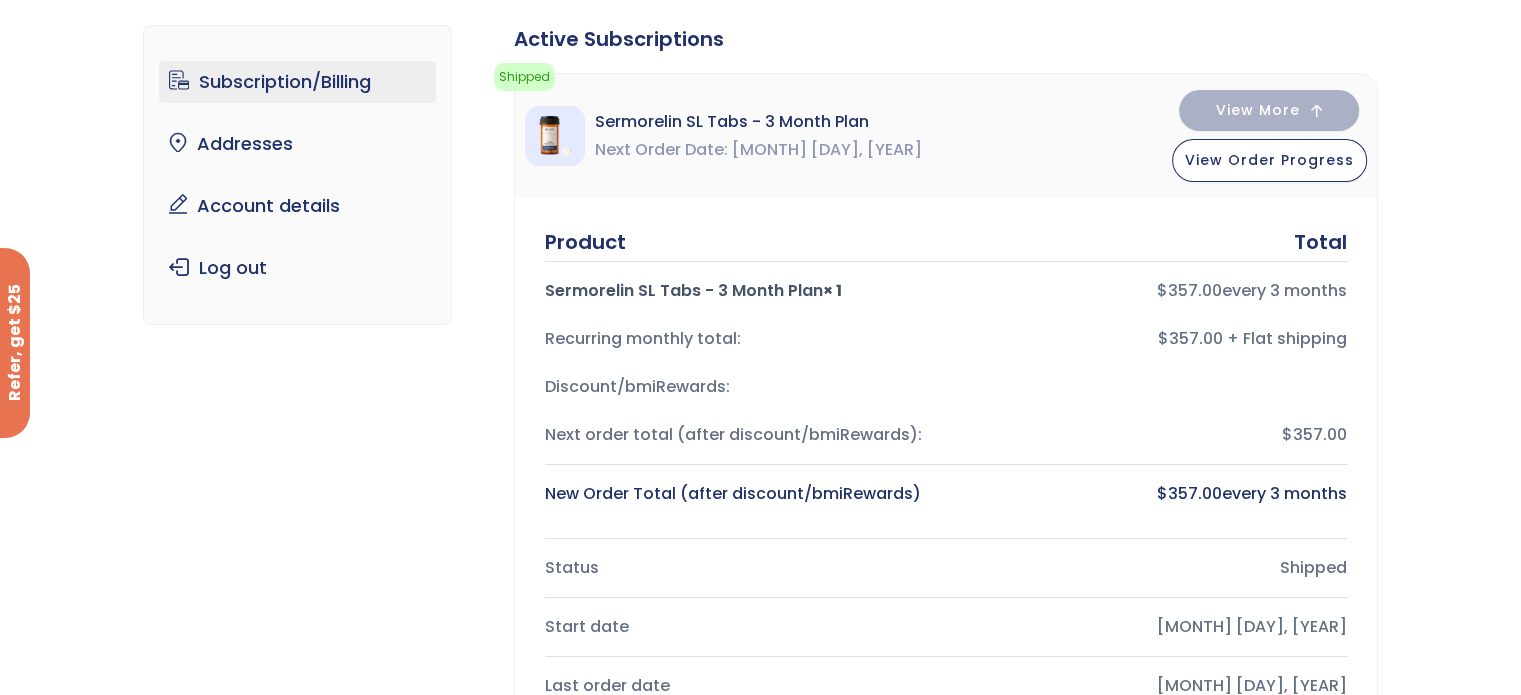 scroll, scrollTop: 0, scrollLeft: 0, axis: both 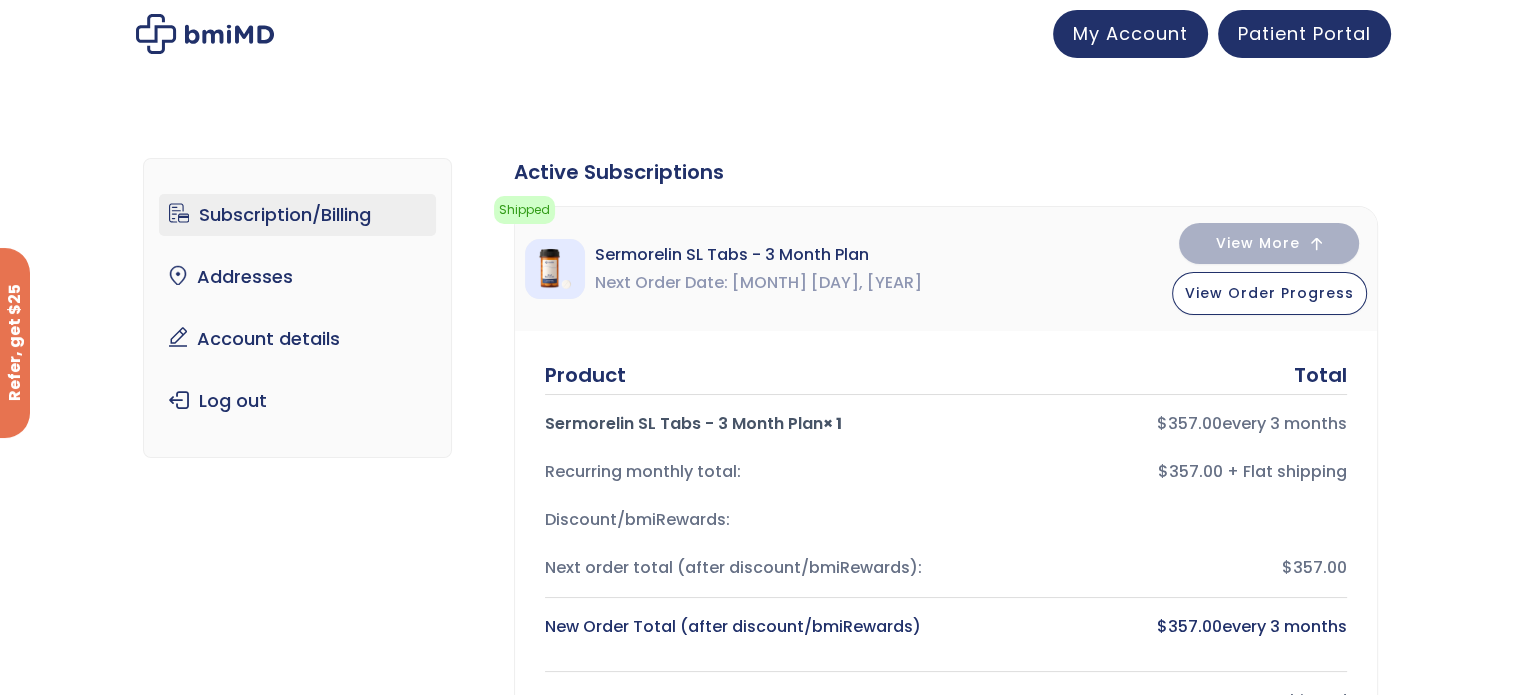 click on "Subscription/Billing
bmiRewards
Addresses
Account details
Submit a Review
Log out
Subscription/Billing
Form completed. Our records show that your latest intake/refill form was completed.
×
Manage Subscription
Pause Subscription?
Cancel Continue
The following subscriptions need to update their payment methods:
Active Subscriptions
Shipped
Your order has been shipped! You can view its progress  here
Action needed" at bounding box center [760, 897] 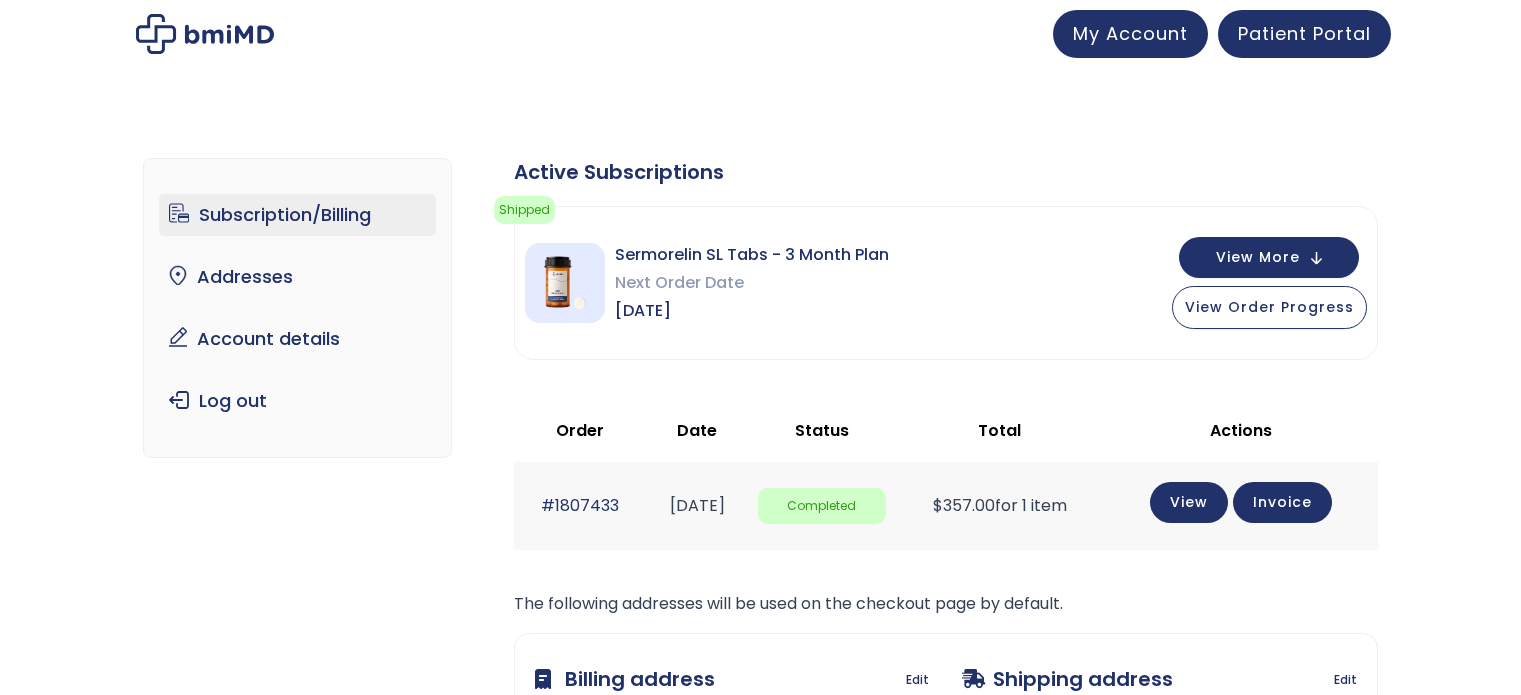 scroll, scrollTop: 0, scrollLeft: 0, axis: both 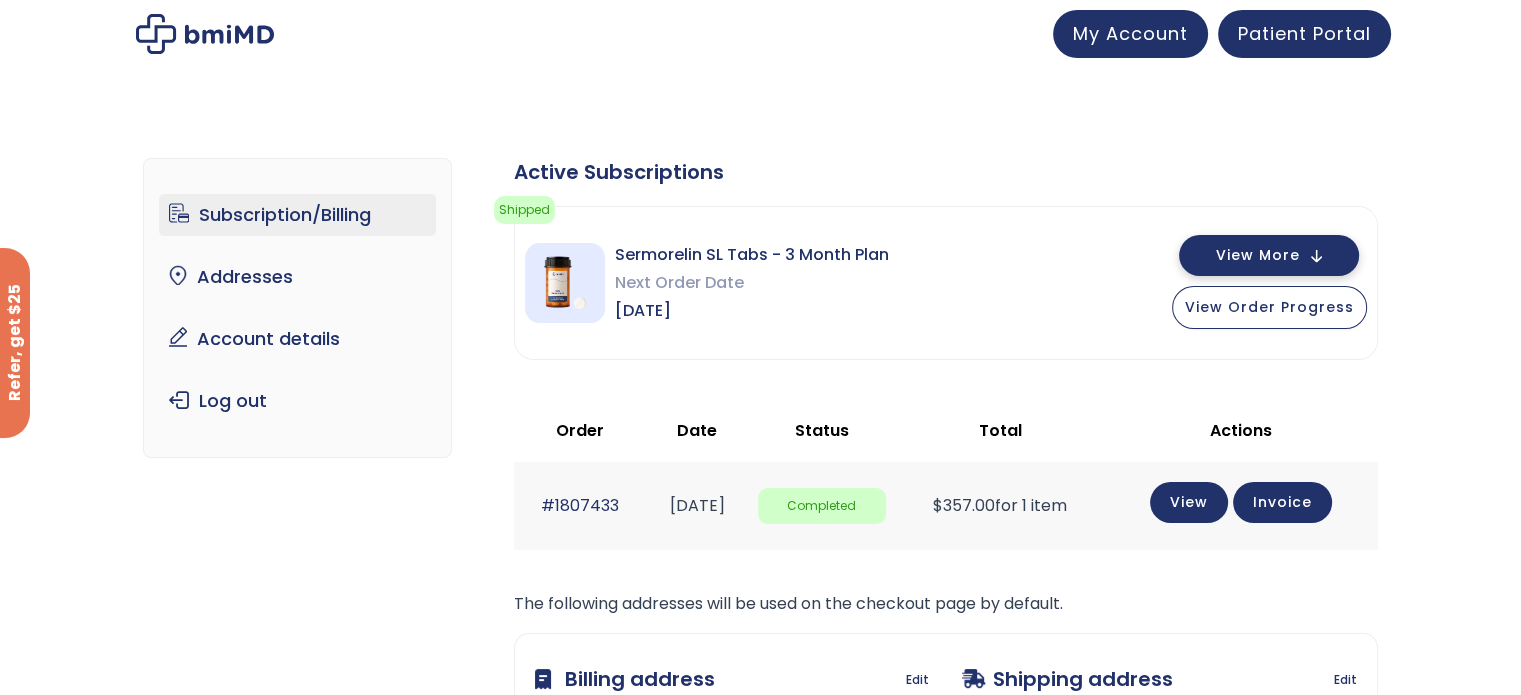 click on "View More" at bounding box center [1269, 255] 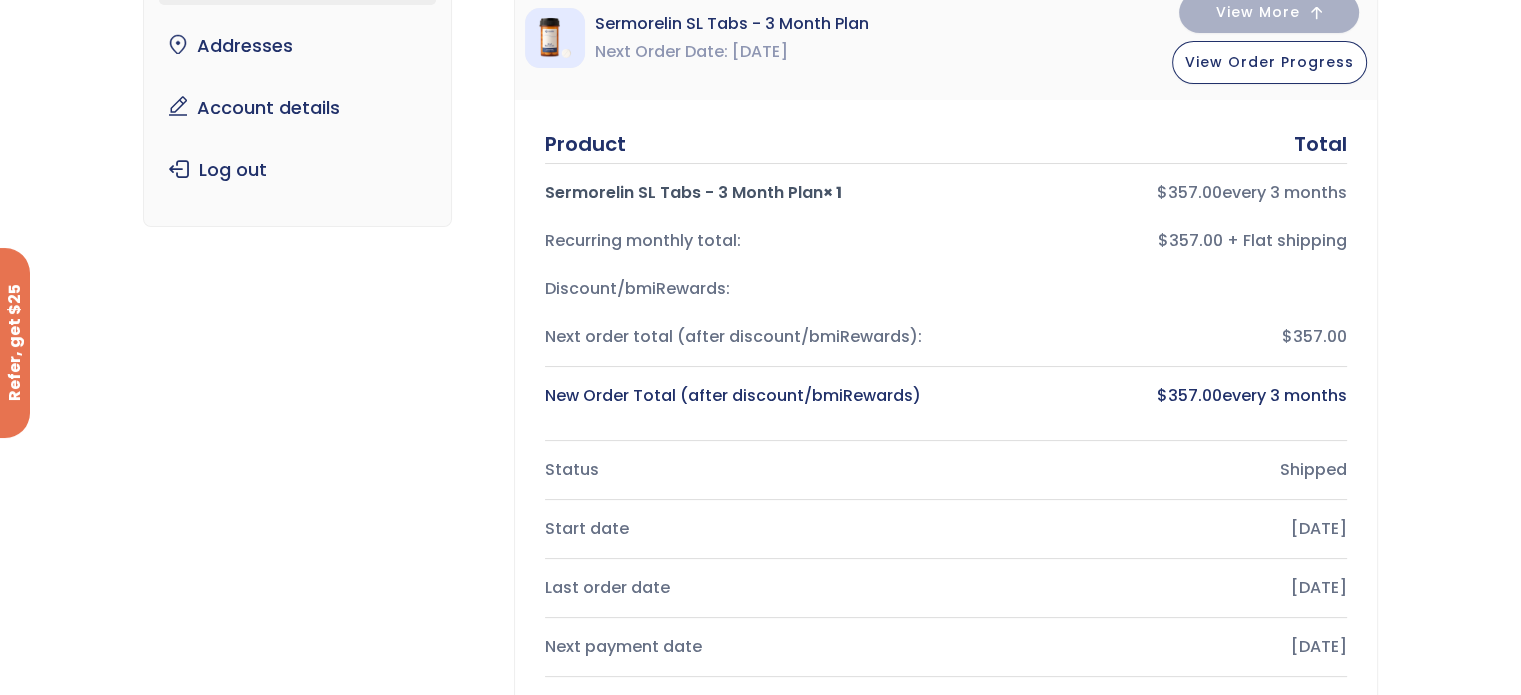 scroll, scrollTop: 400, scrollLeft: 0, axis: vertical 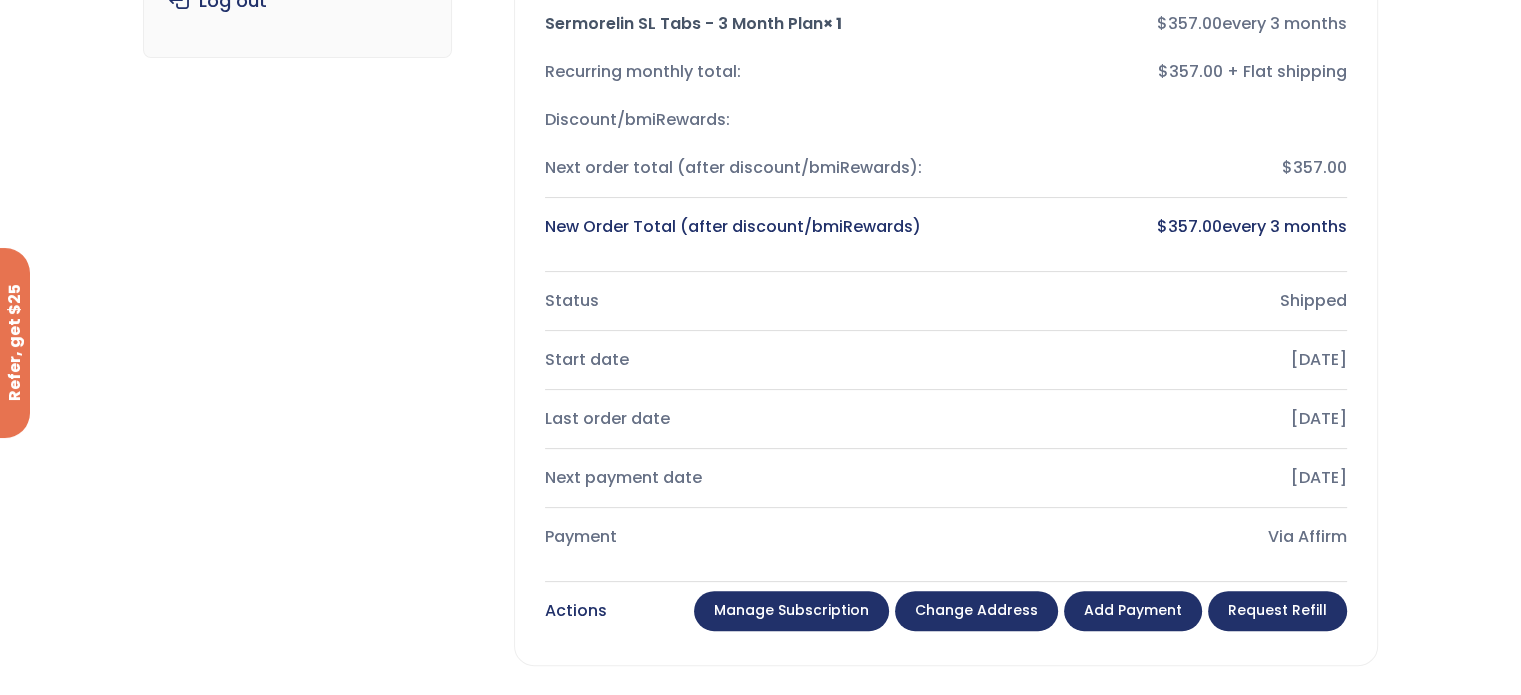 click on "Manage Subscription" at bounding box center (791, 611) 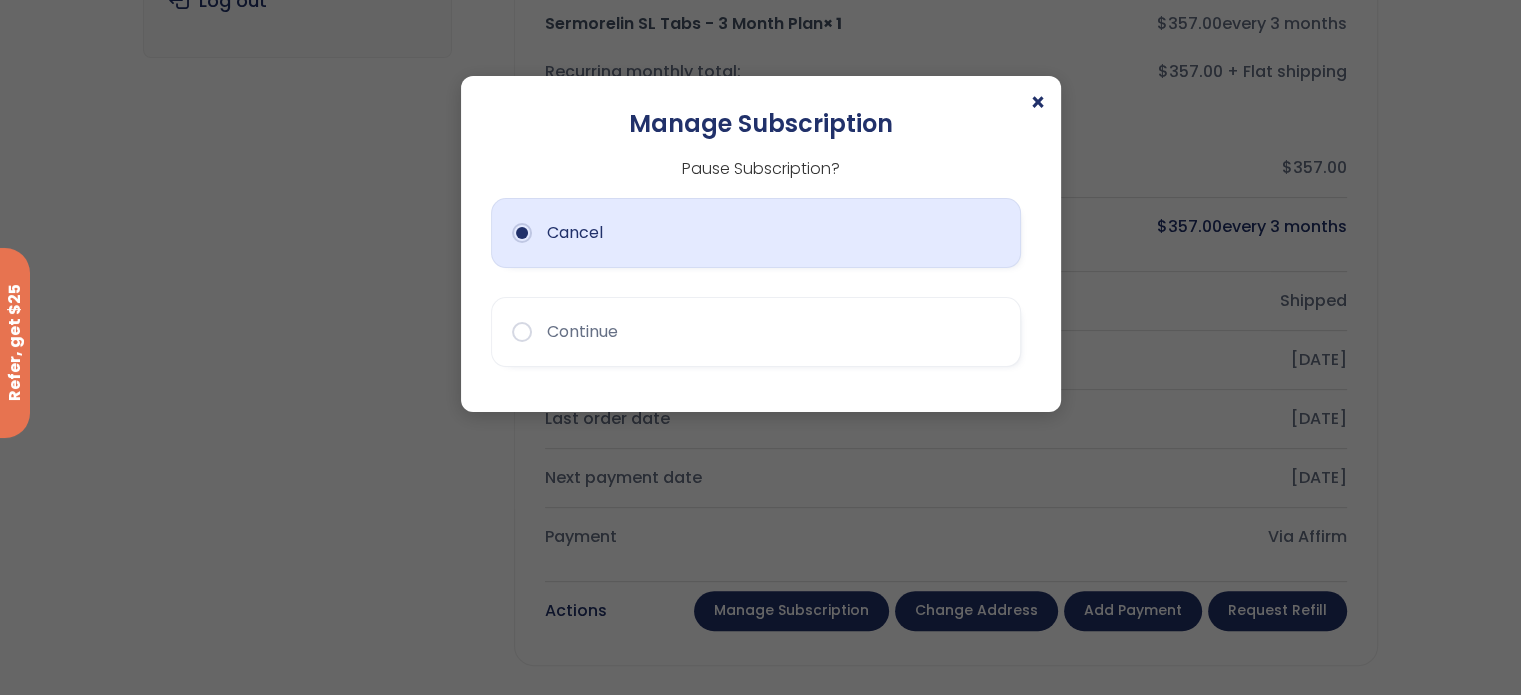 click on "Cancel" 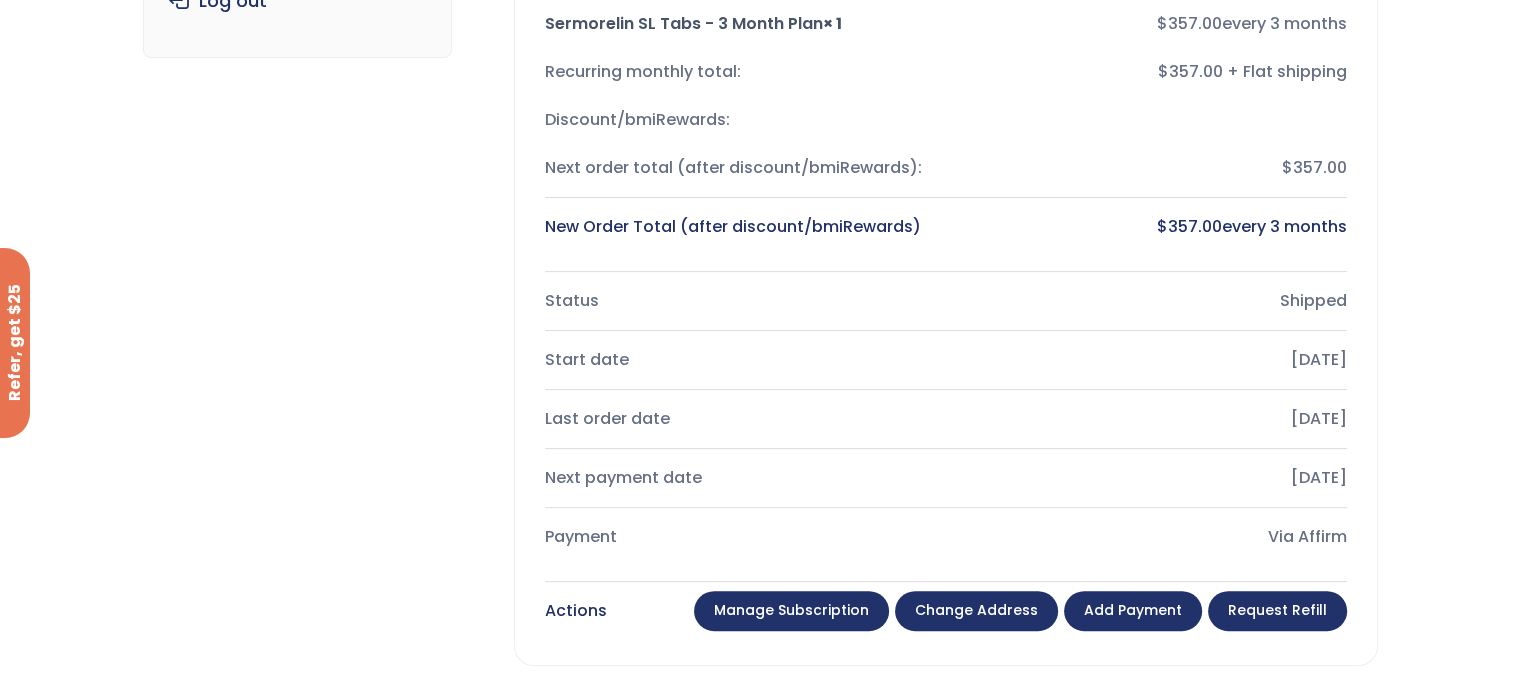 click on "Subscription/Billing
bmiRewards
Addresses
Account details
Submit a Review
Log out
Subscription/Billing
Form completed. Our records show that your latest intake/refill form was completed.
×
Manage Subscription
Pause Subscription?
Cancel Continue
The following subscriptions need to update their payment methods:
Active Subscriptions
Shipped
Your order has been shipped! You can view its progress  here
Action needed" at bounding box center (760, 497) 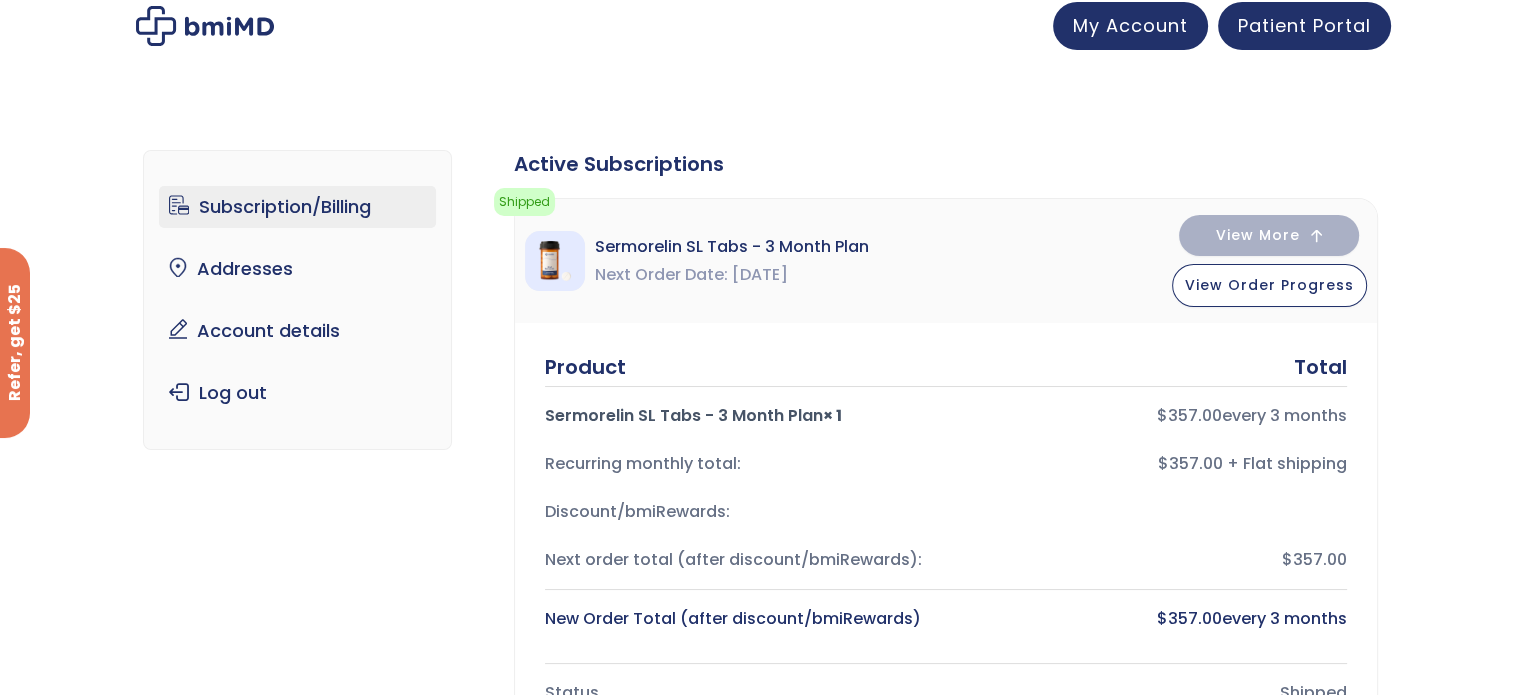 scroll, scrollTop: 0, scrollLeft: 0, axis: both 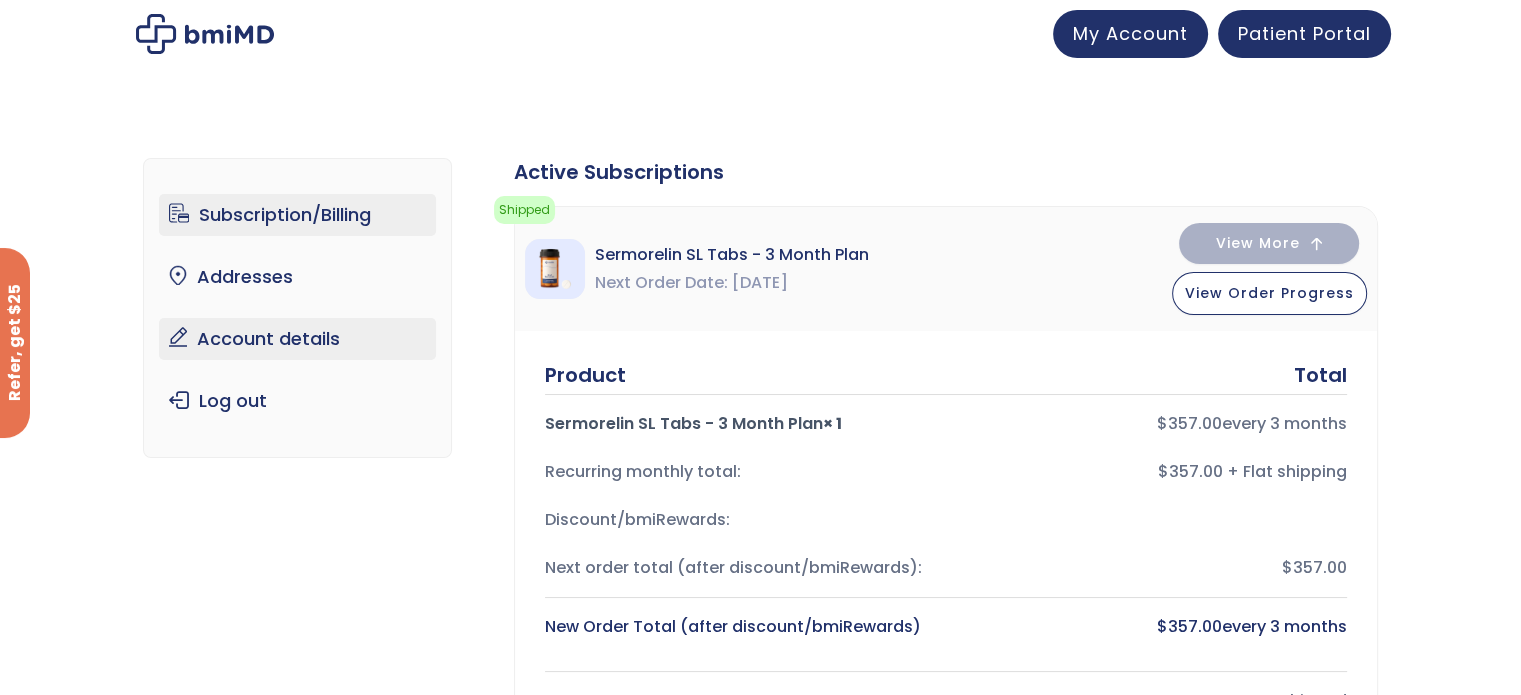 click on "Account details" at bounding box center [297, 339] 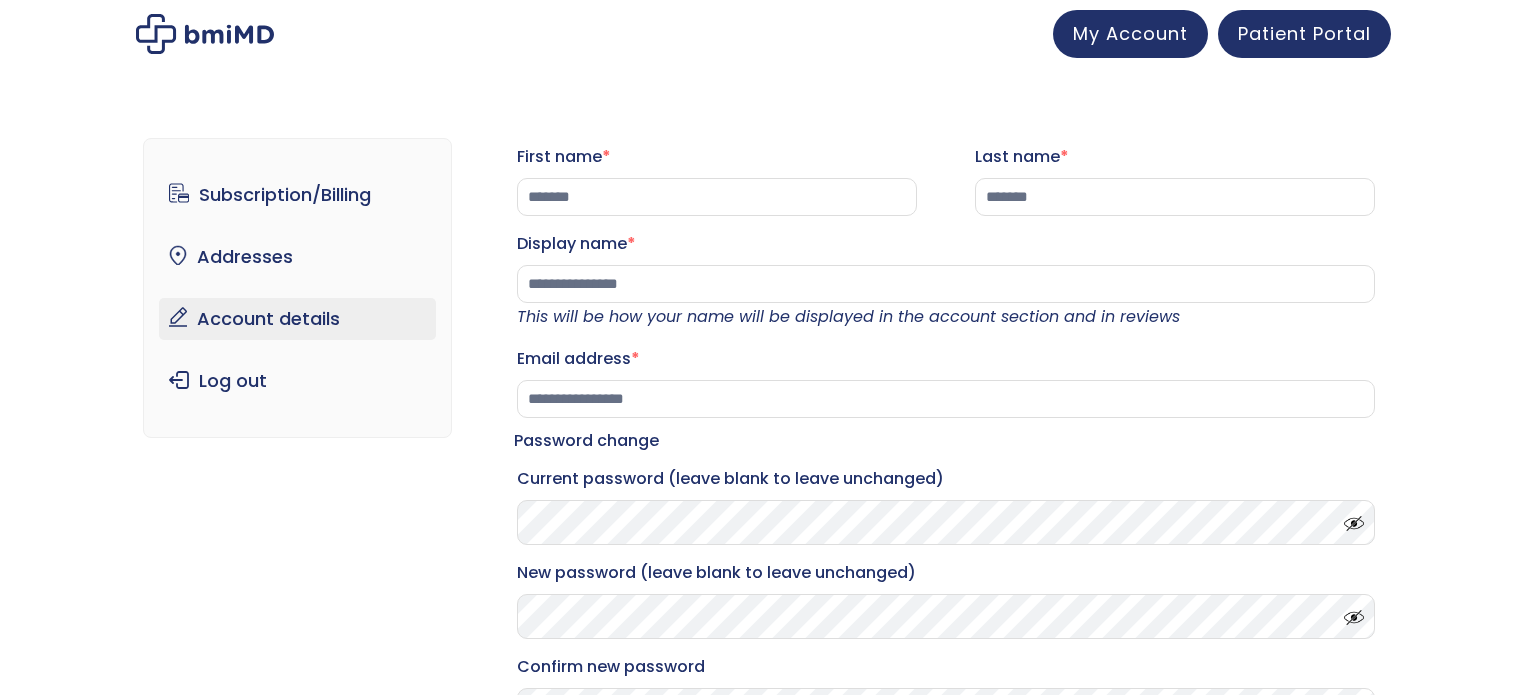 scroll, scrollTop: 0, scrollLeft: 0, axis: both 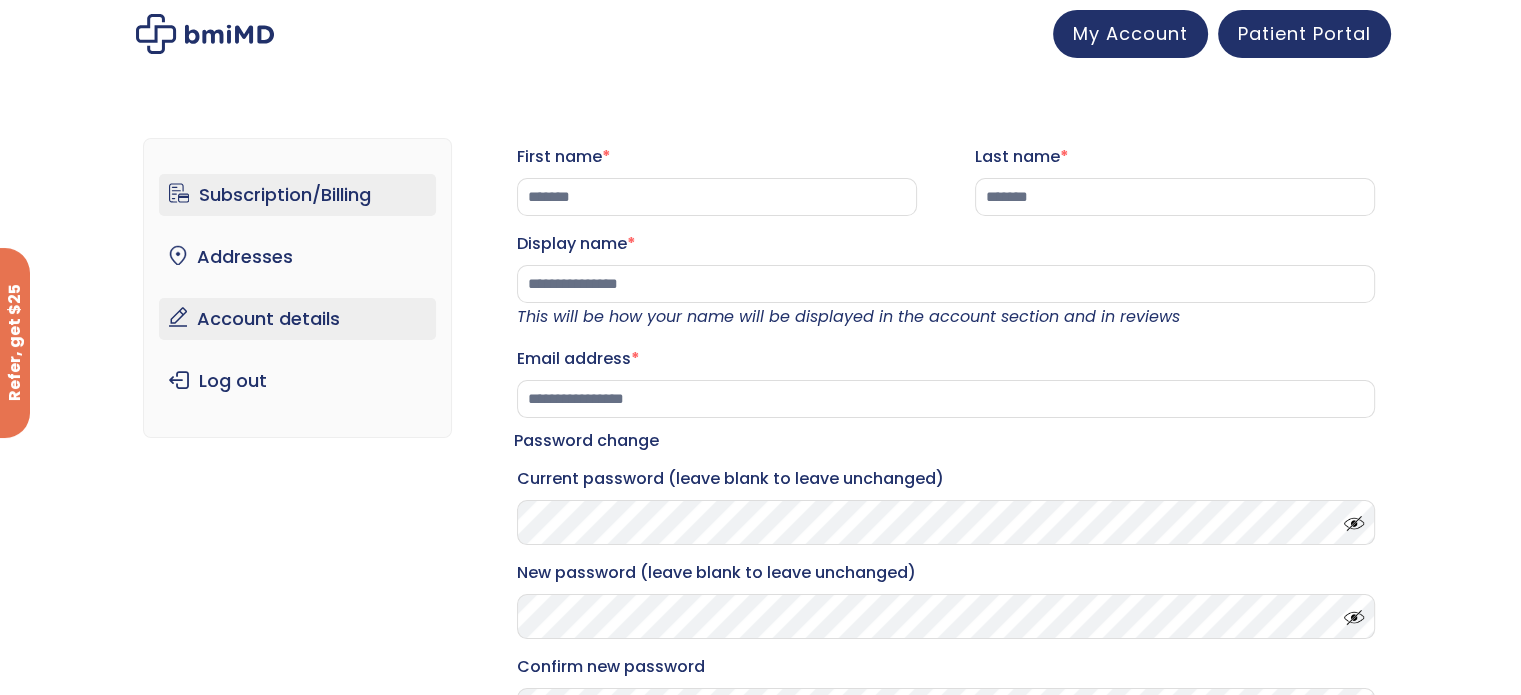 click on "Subscription/Billing" at bounding box center (297, 195) 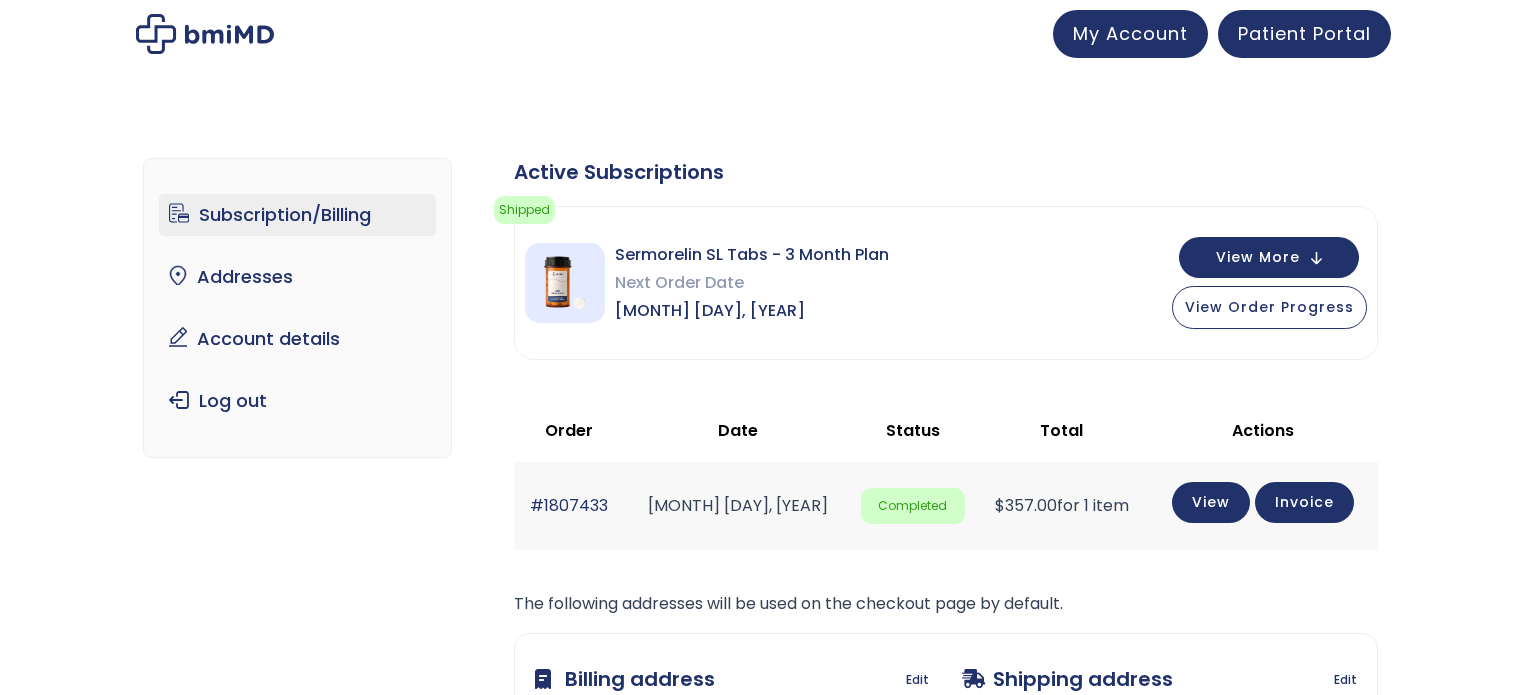scroll, scrollTop: 0, scrollLeft: 0, axis: both 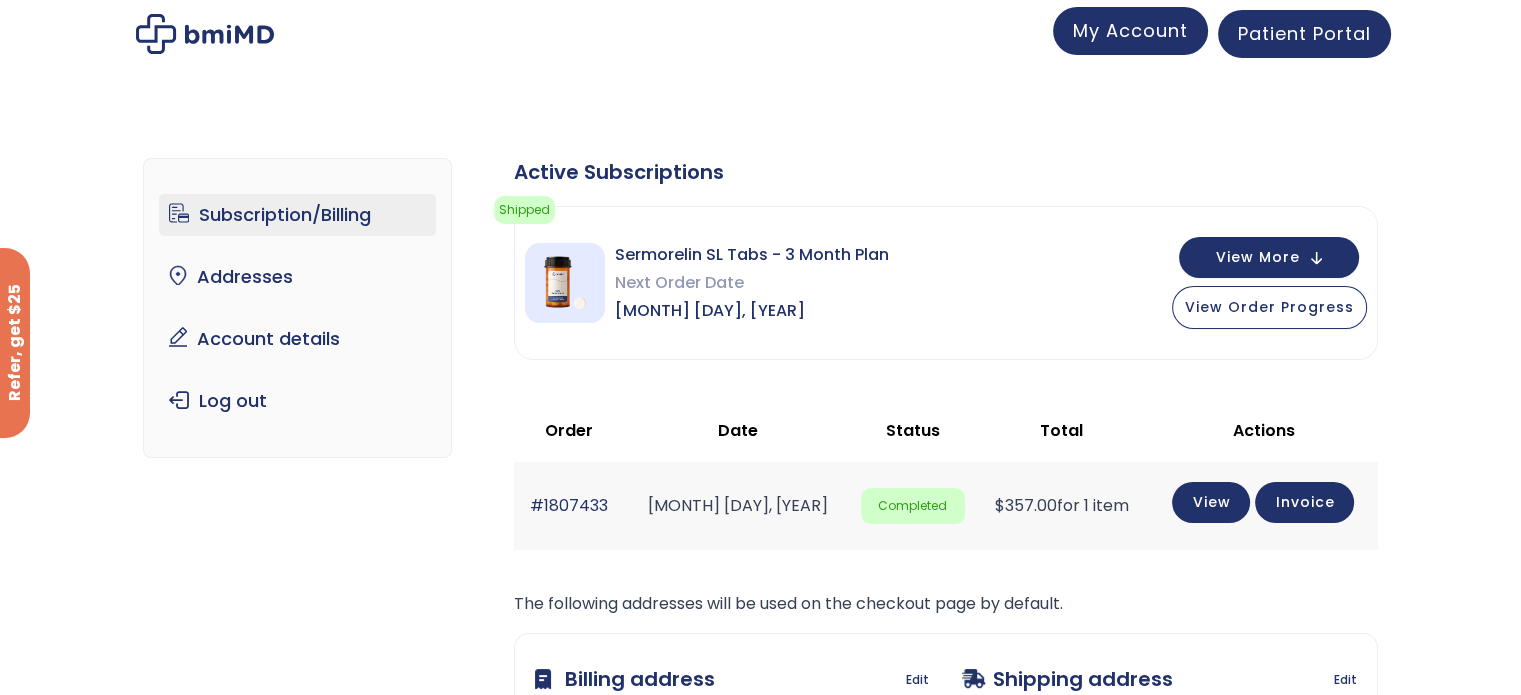 click on "My Account" at bounding box center [1130, 30] 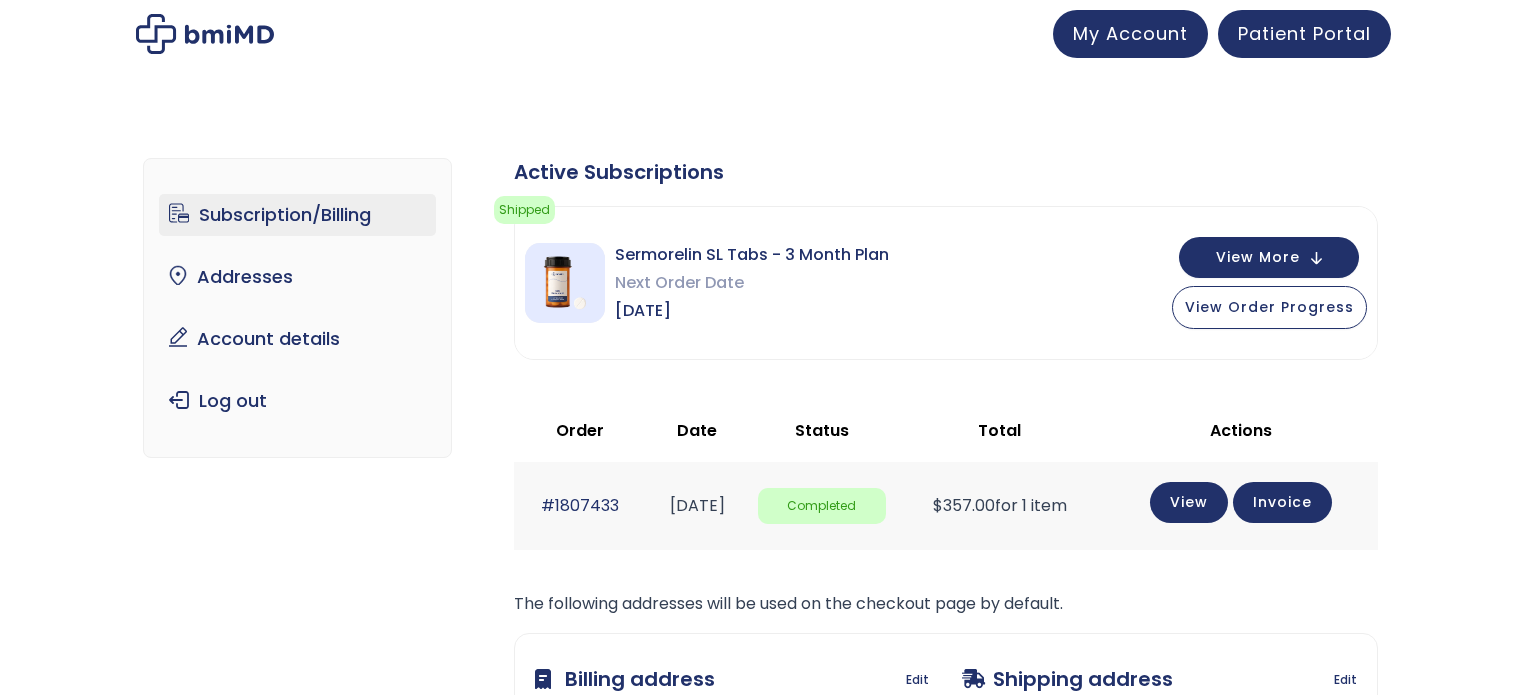 scroll, scrollTop: 0, scrollLeft: 0, axis: both 